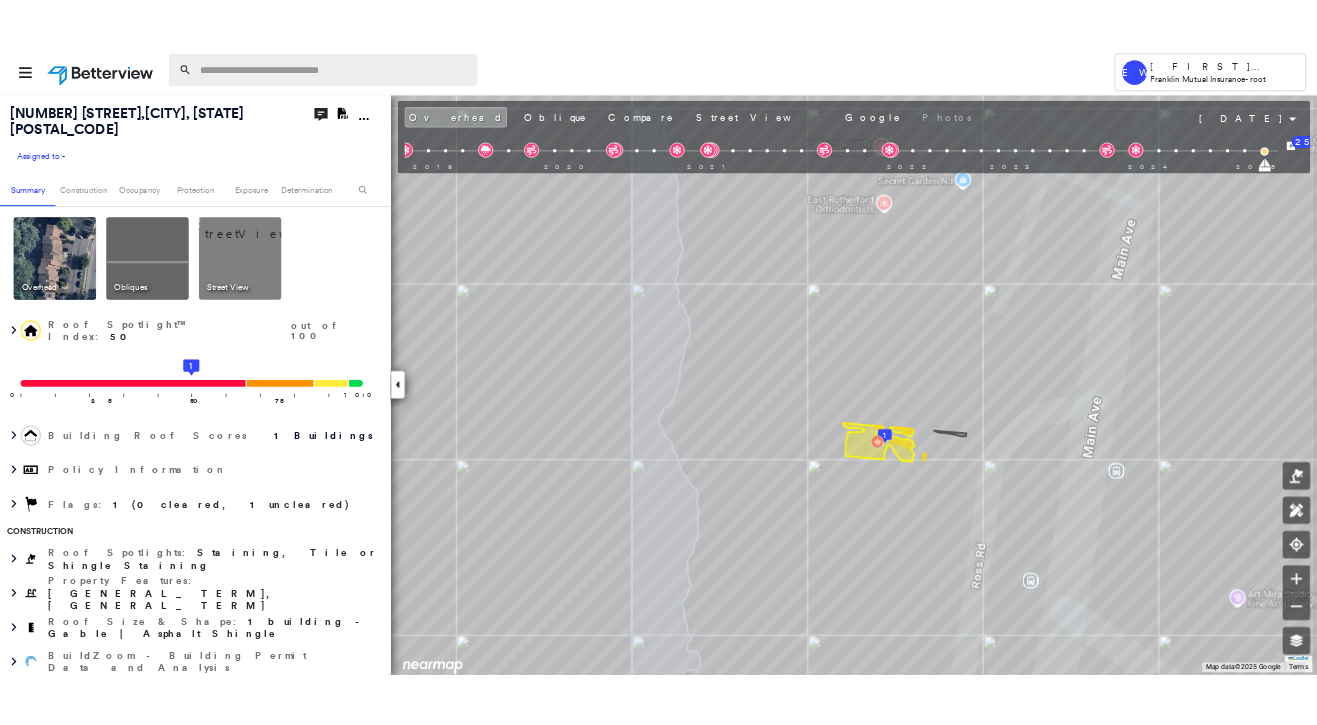 scroll, scrollTop: 0, scrollLeft: 0, axis: both 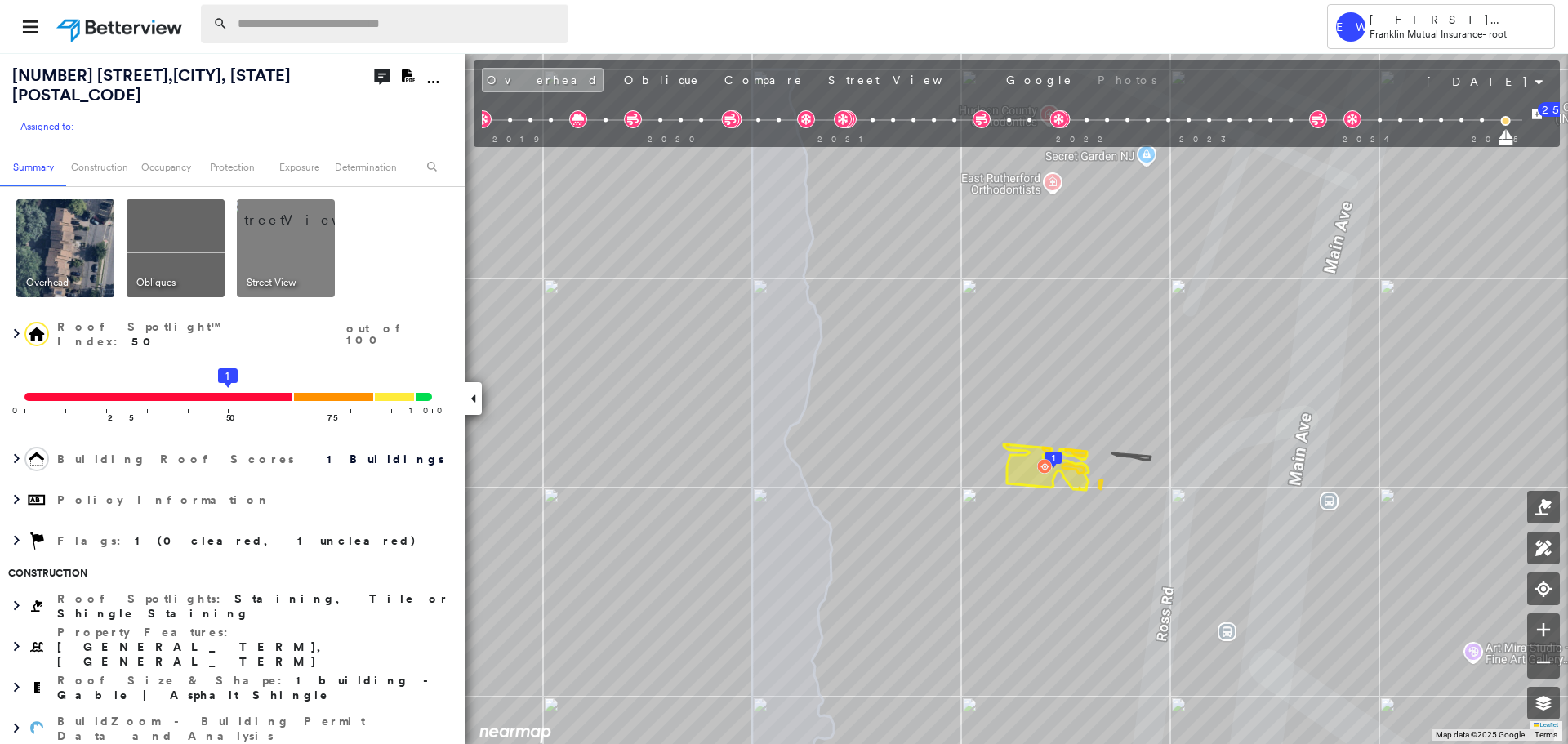 click at bounding box center [398, 24] 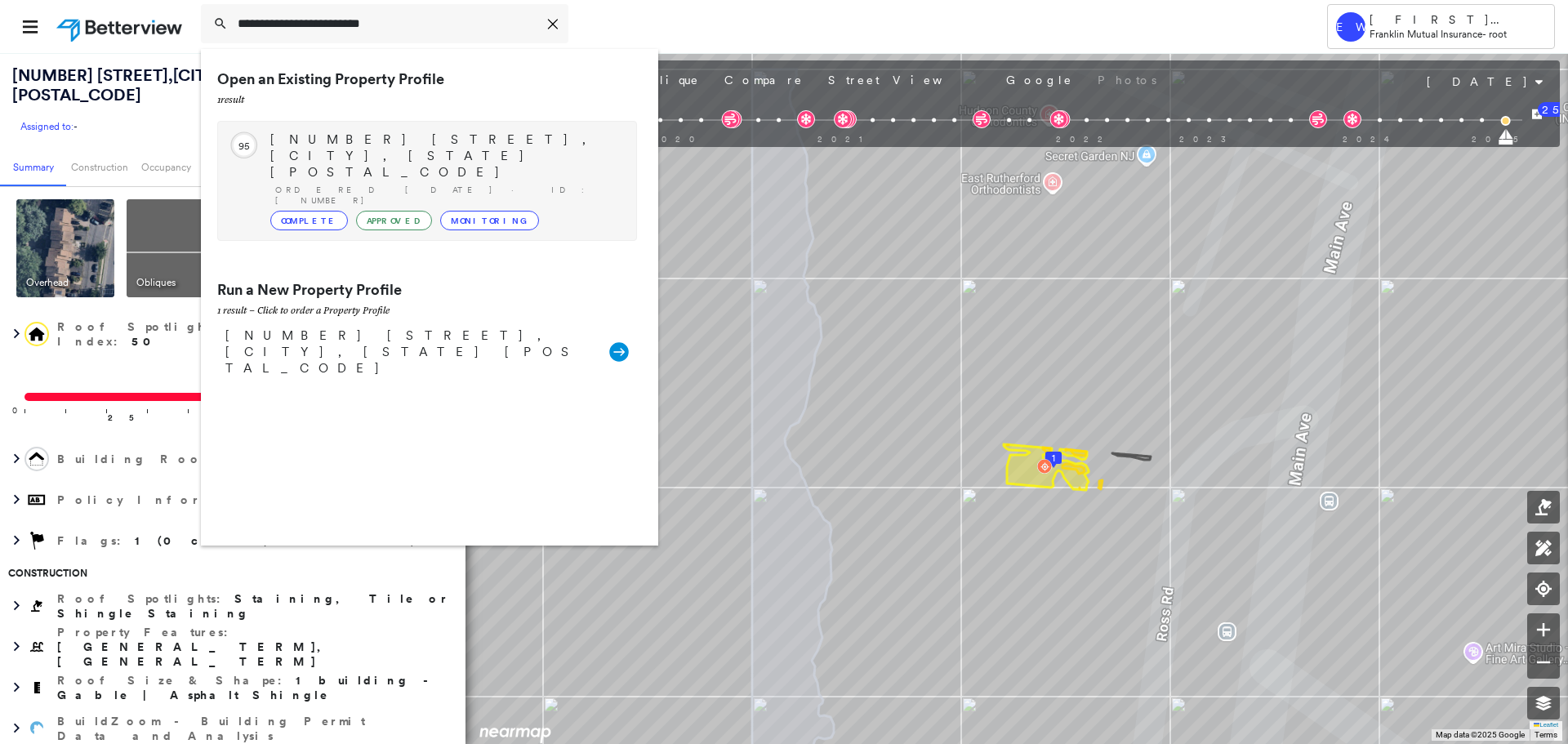 type on "**********" 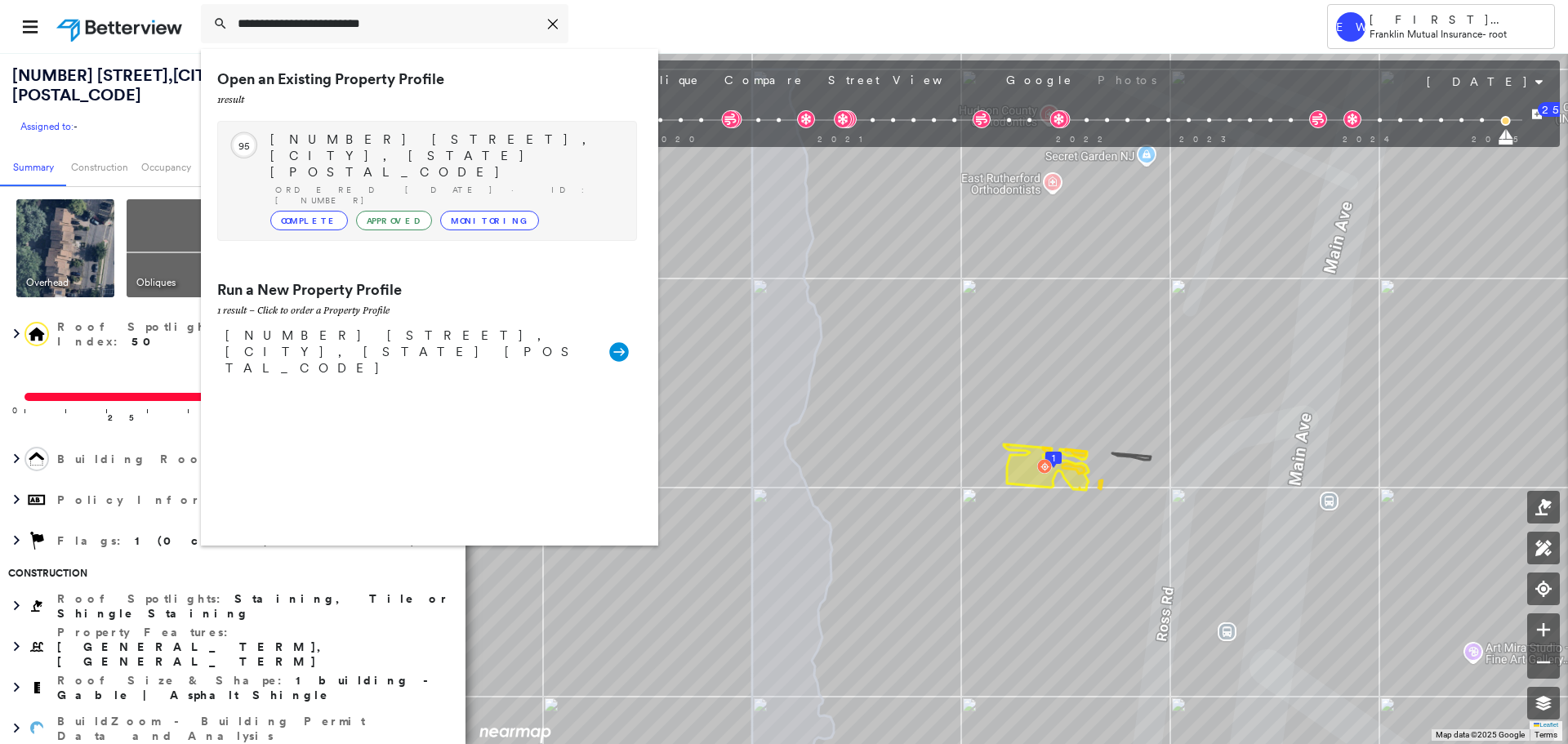 click on "[NUMBER] [STREET], [CITY], [STATE] [POSTAL_CODE]" at bounding box center (445, 156) 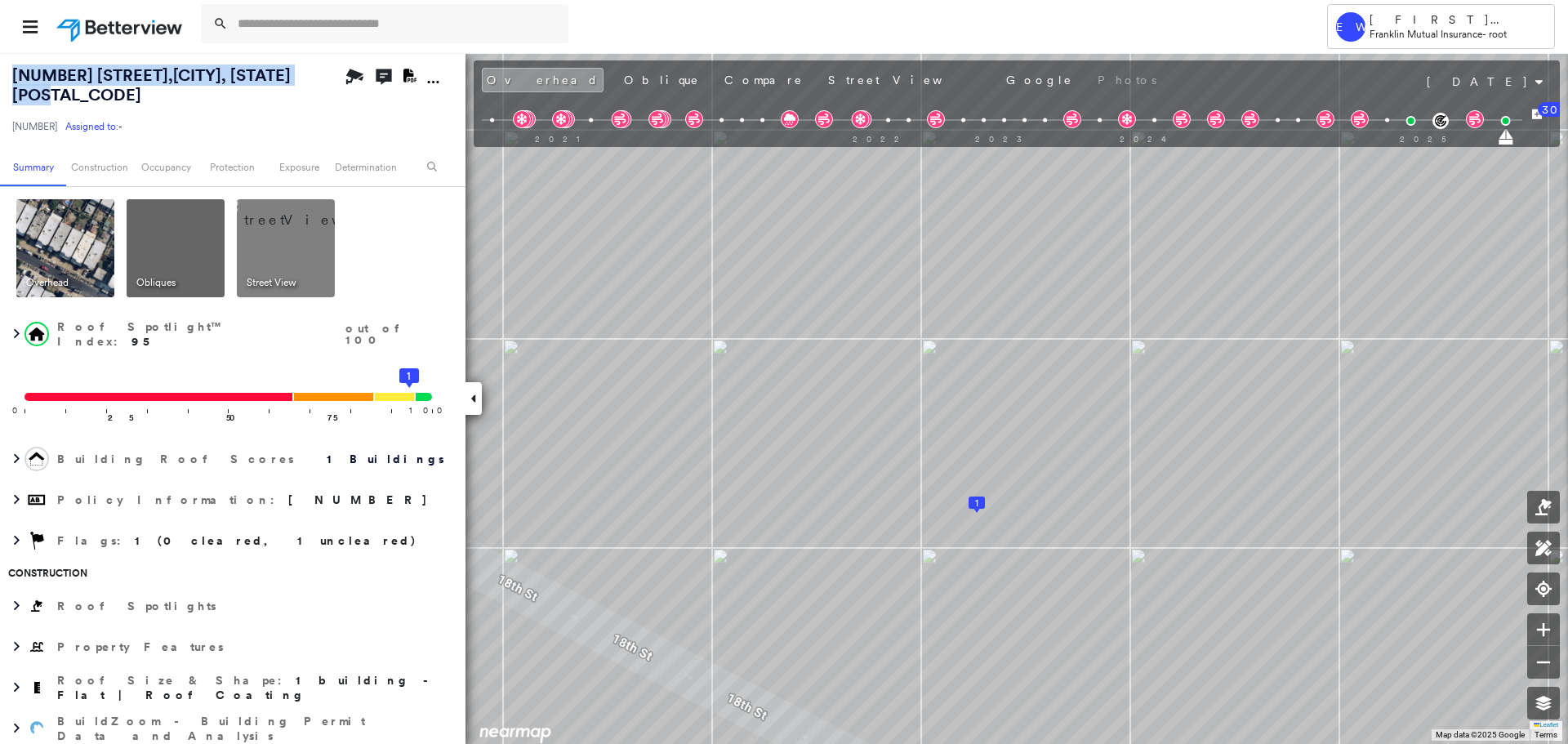 drag, startPoint x: 268, startPoint y: 72, endPoint x: -62, endPoint y: 78, distance: 330.05454 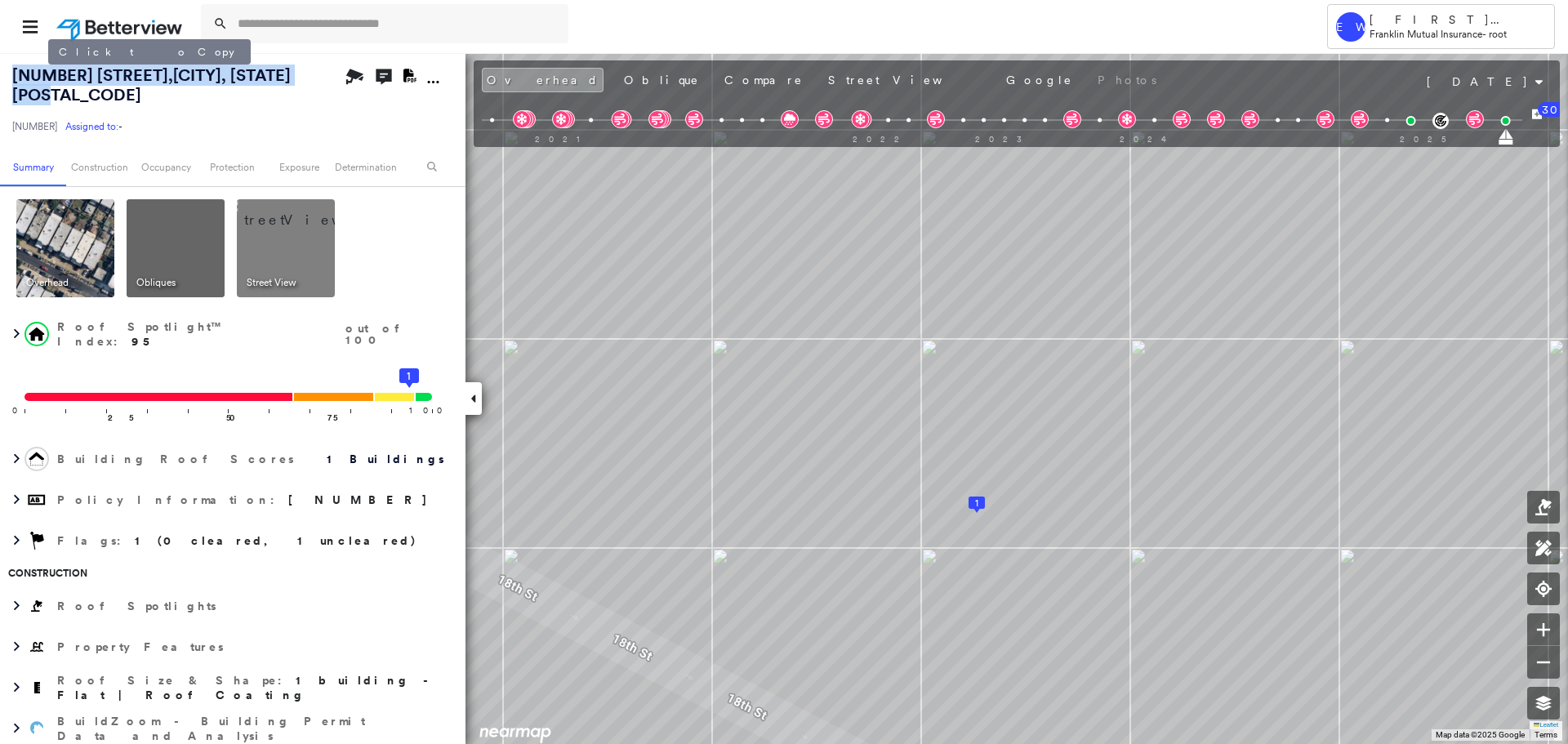 copy on "[NUMBER] [STREET] ,  [CITY], [STATE] [POSTAL_CODE]" 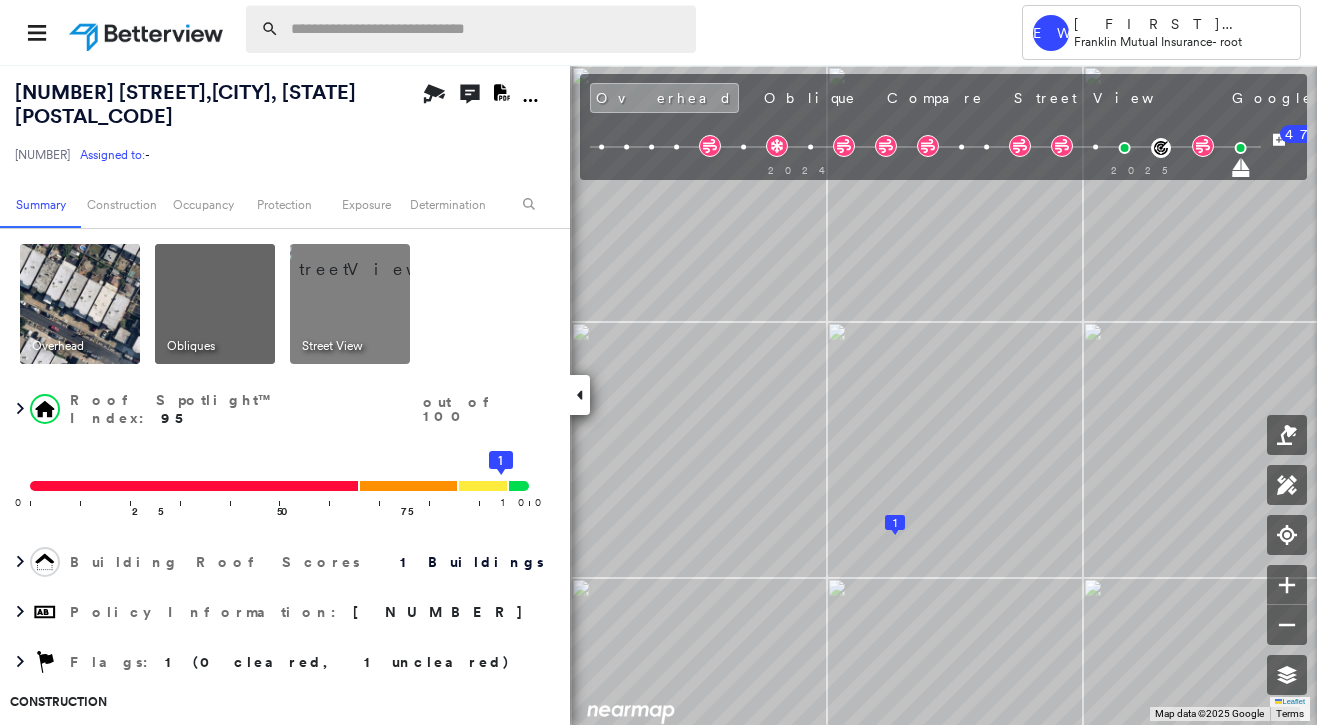 click at bounding box center (487, 29) 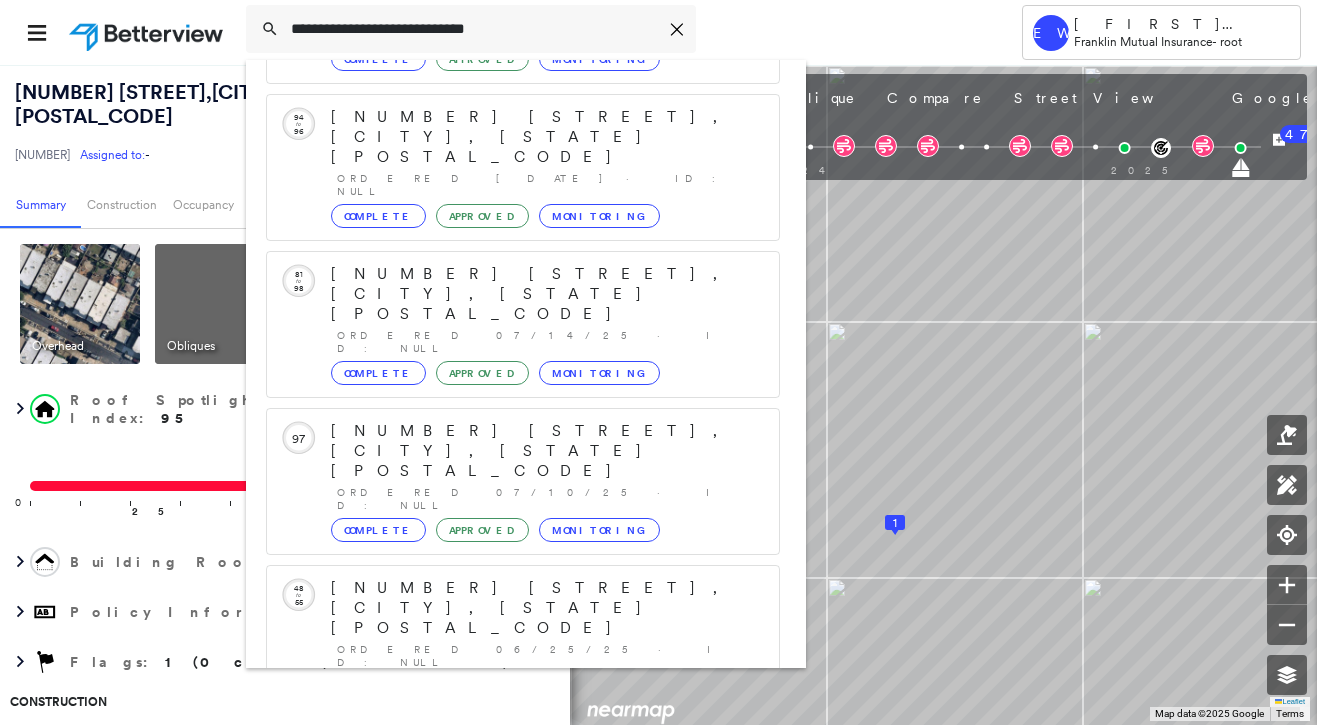 scroll, scrollTop: 213, scrollLeft: 0, axis: vertical 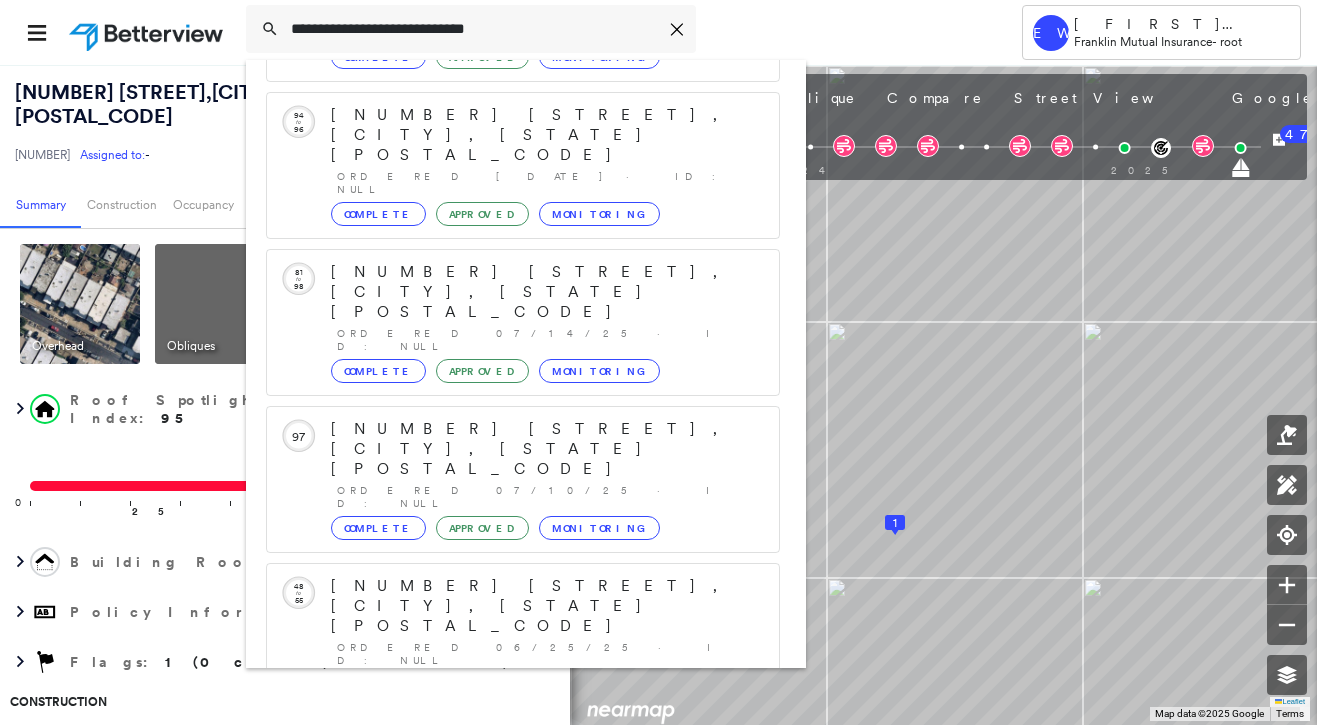 type on "**********" 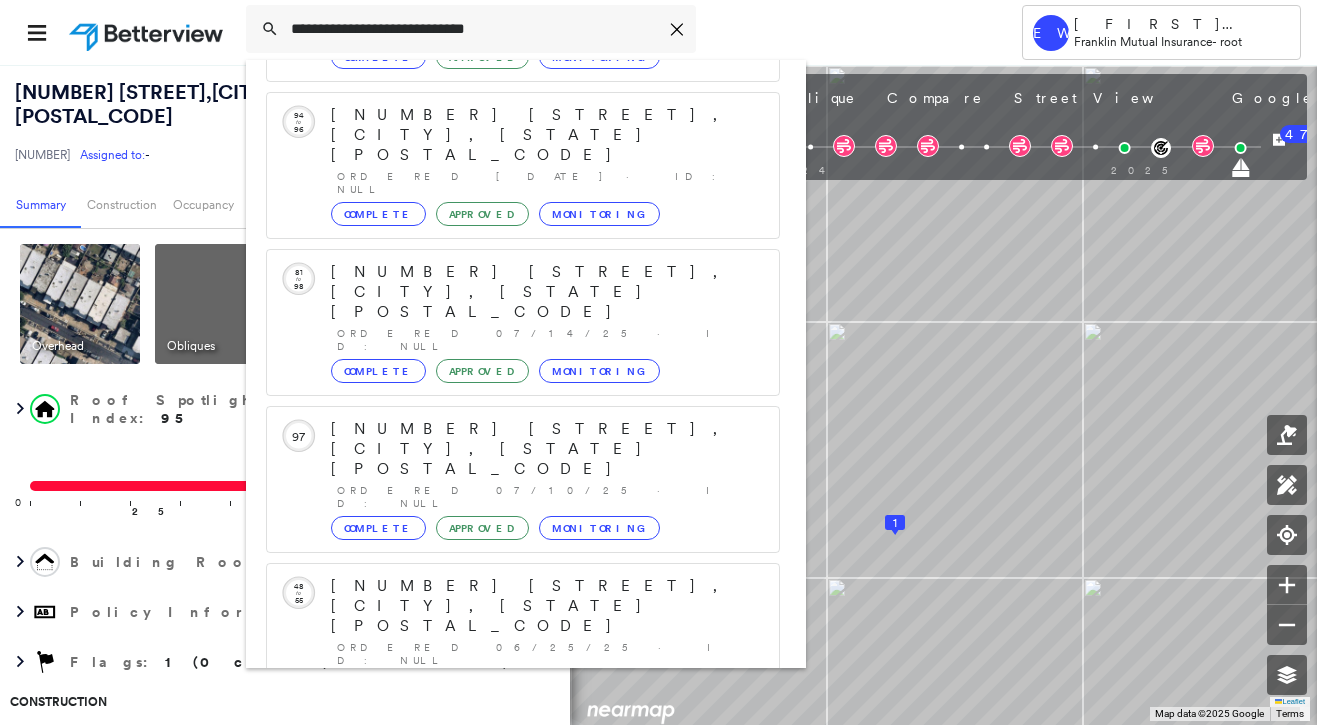 click on "[NUMBER] [STREET], [CITY], [STATE] [POSTAL_CODE] Group Created with Sketch." at bounding box center [523, 898] 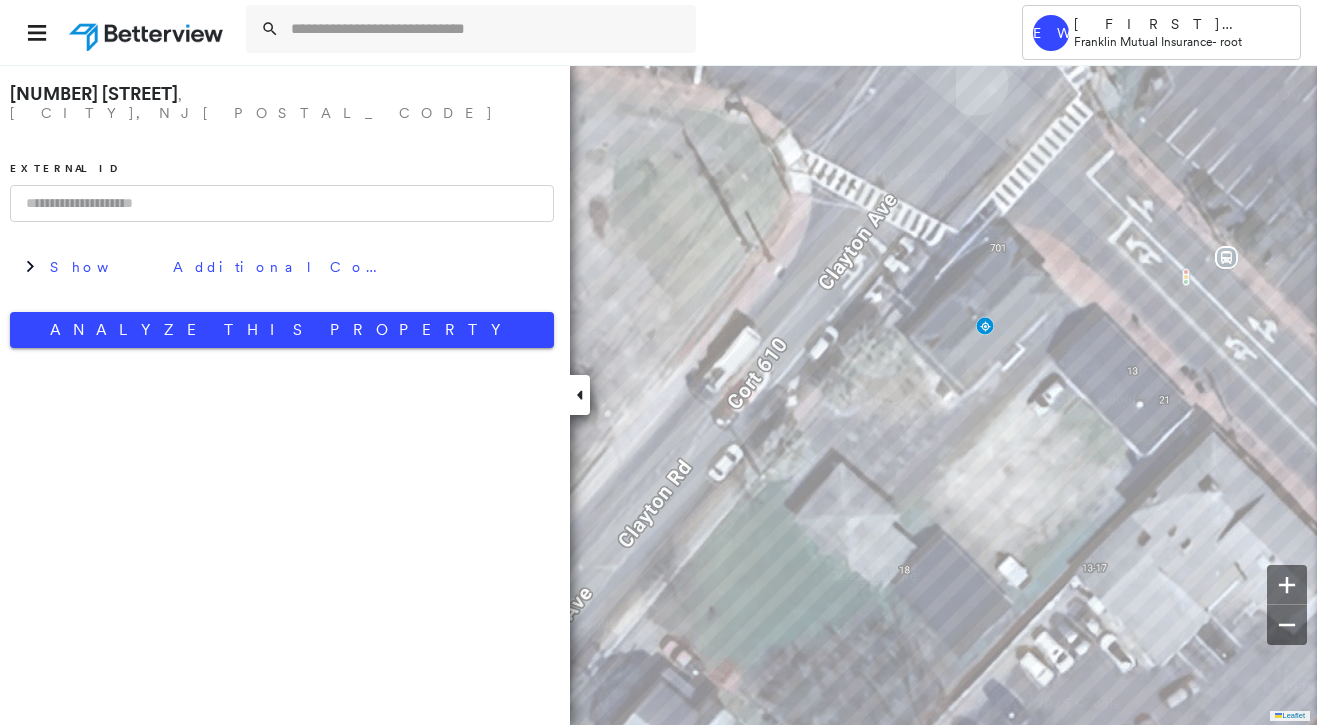 click on "[NUMBER] [STREET] ,  [CITY],  [STATE]  [POSTAL_CODE] External ID   Show Additional Company Data Analyze This Property" at bounding box center (282, 211) 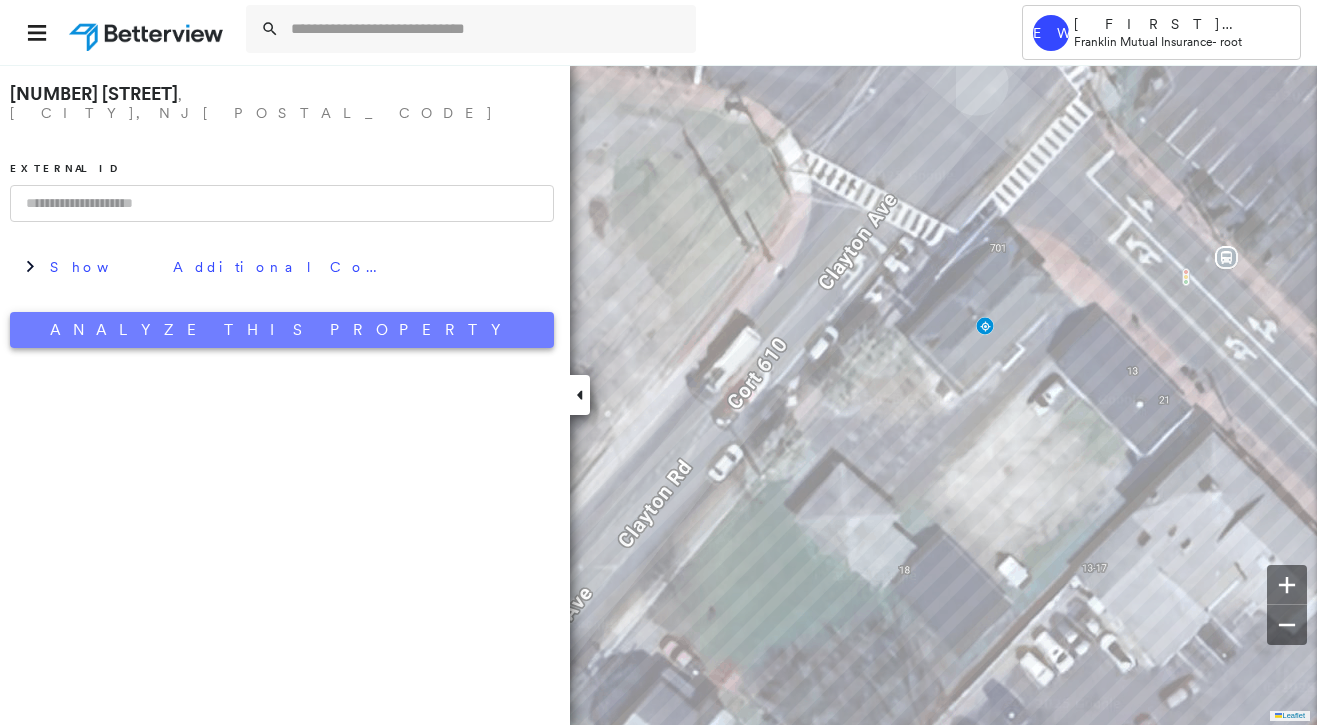 click on "Analyze This Property" at bounding box center (282, 330) 